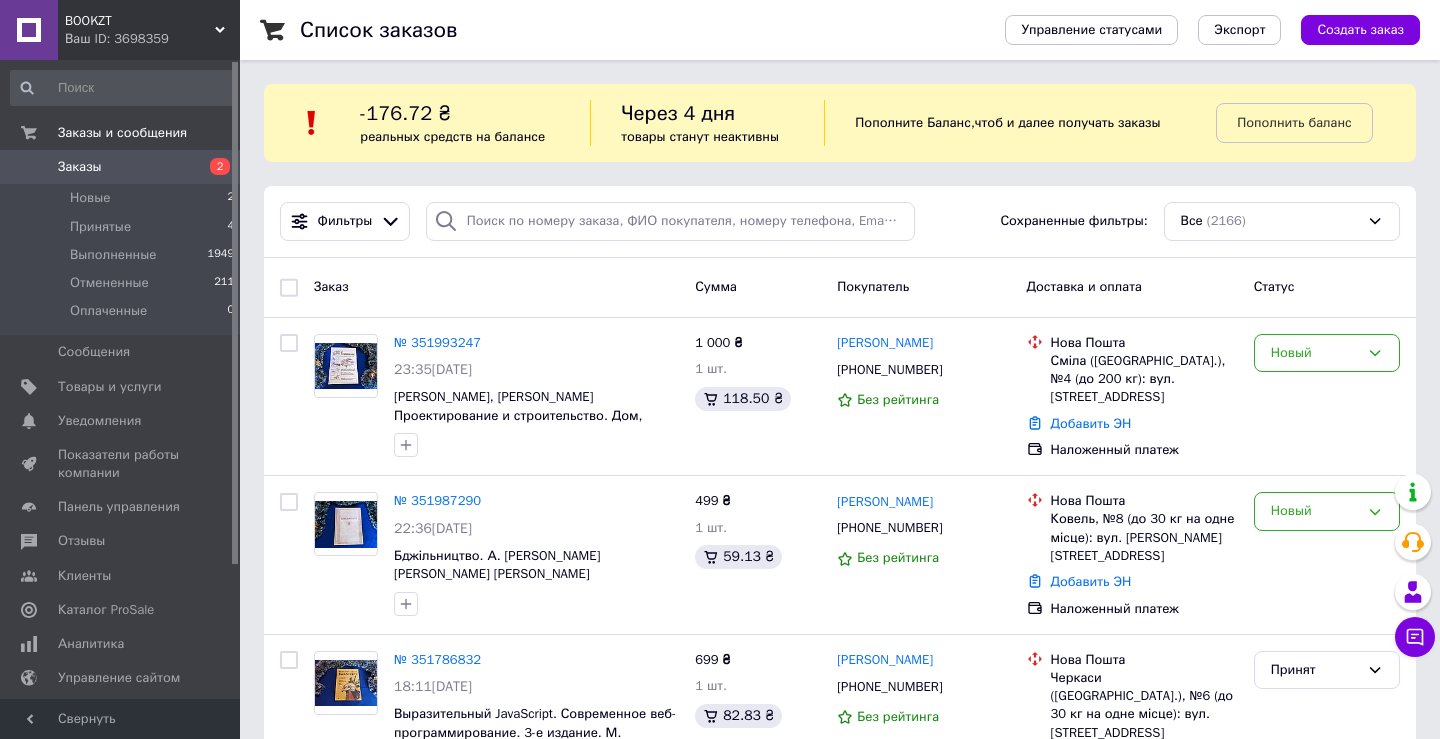 scroll, scrollTop: 0, scrollLeft: 0, axis: both 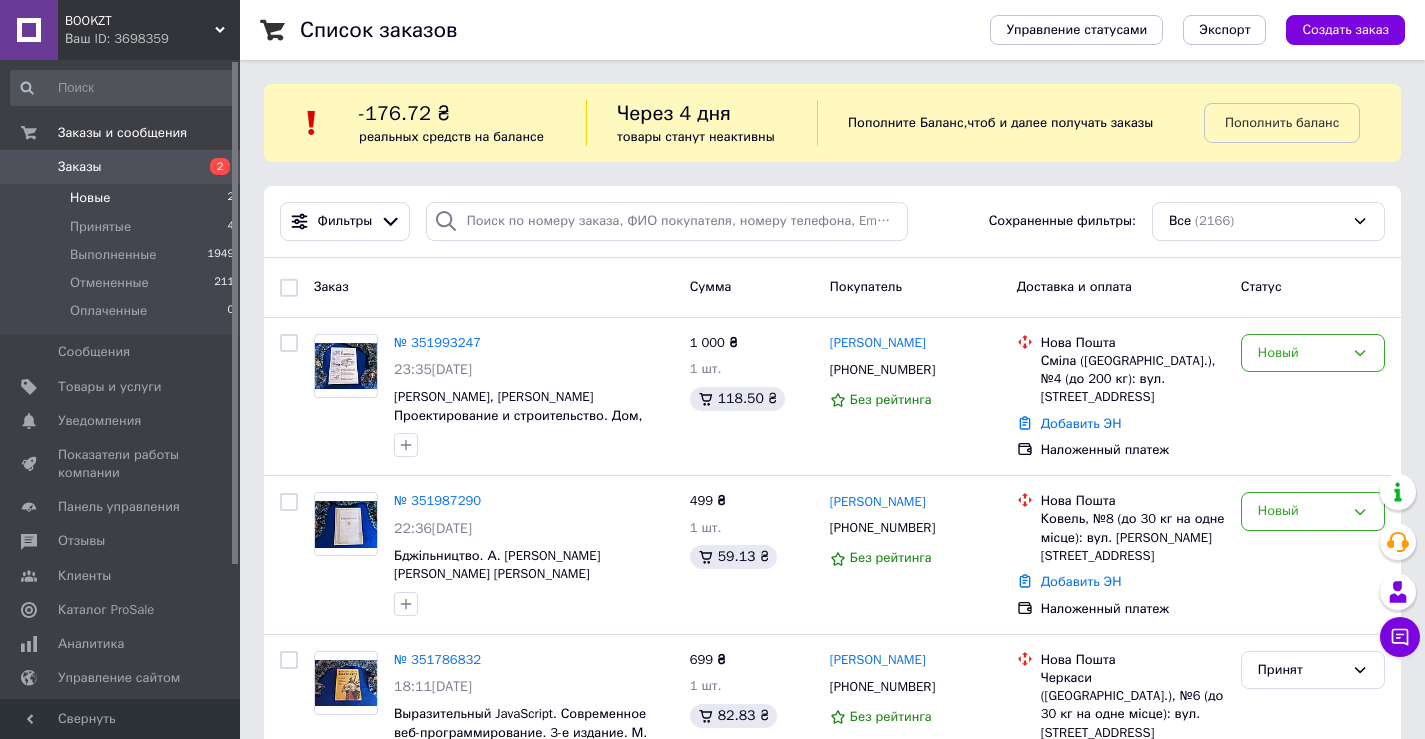 click on "Новые" at bounding box center [90, 198] 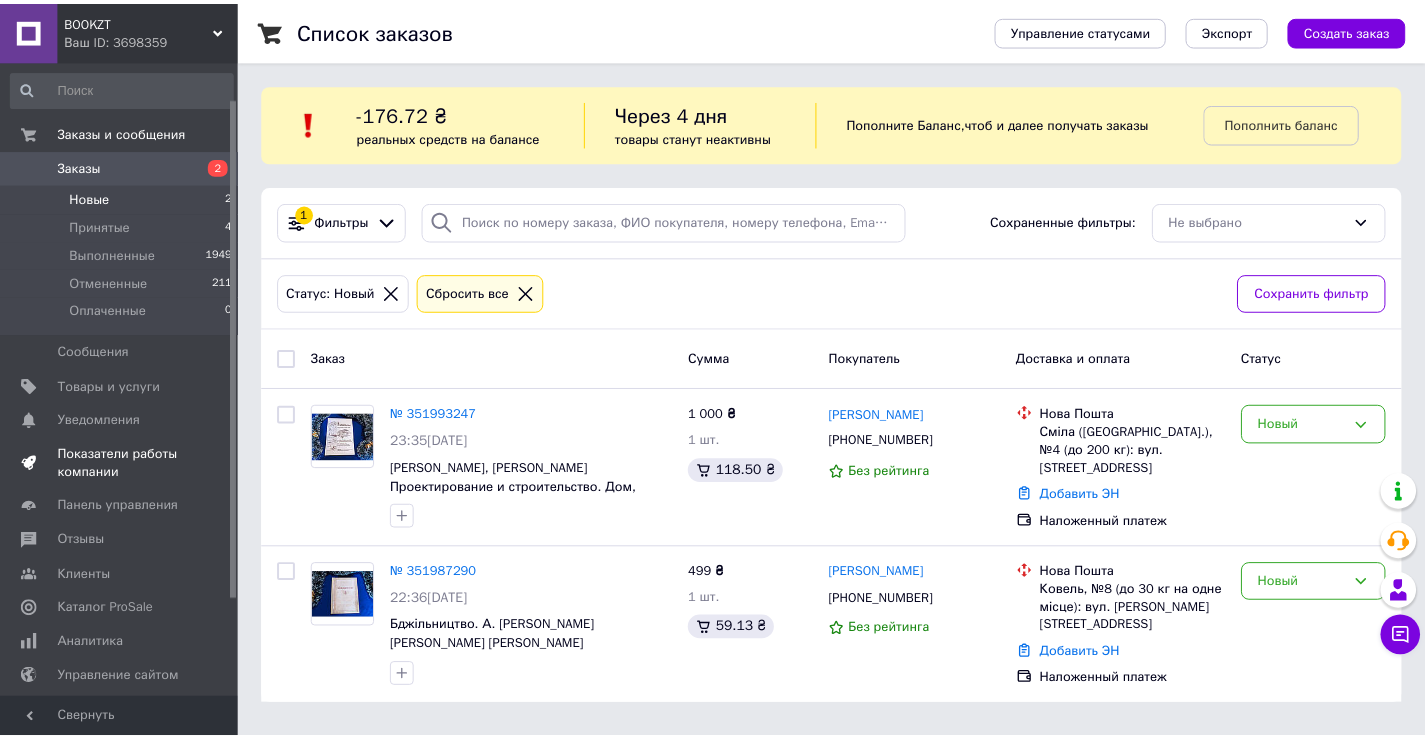 scroll, scrollTop: 170, scrollLeft: 0, axis: vertical 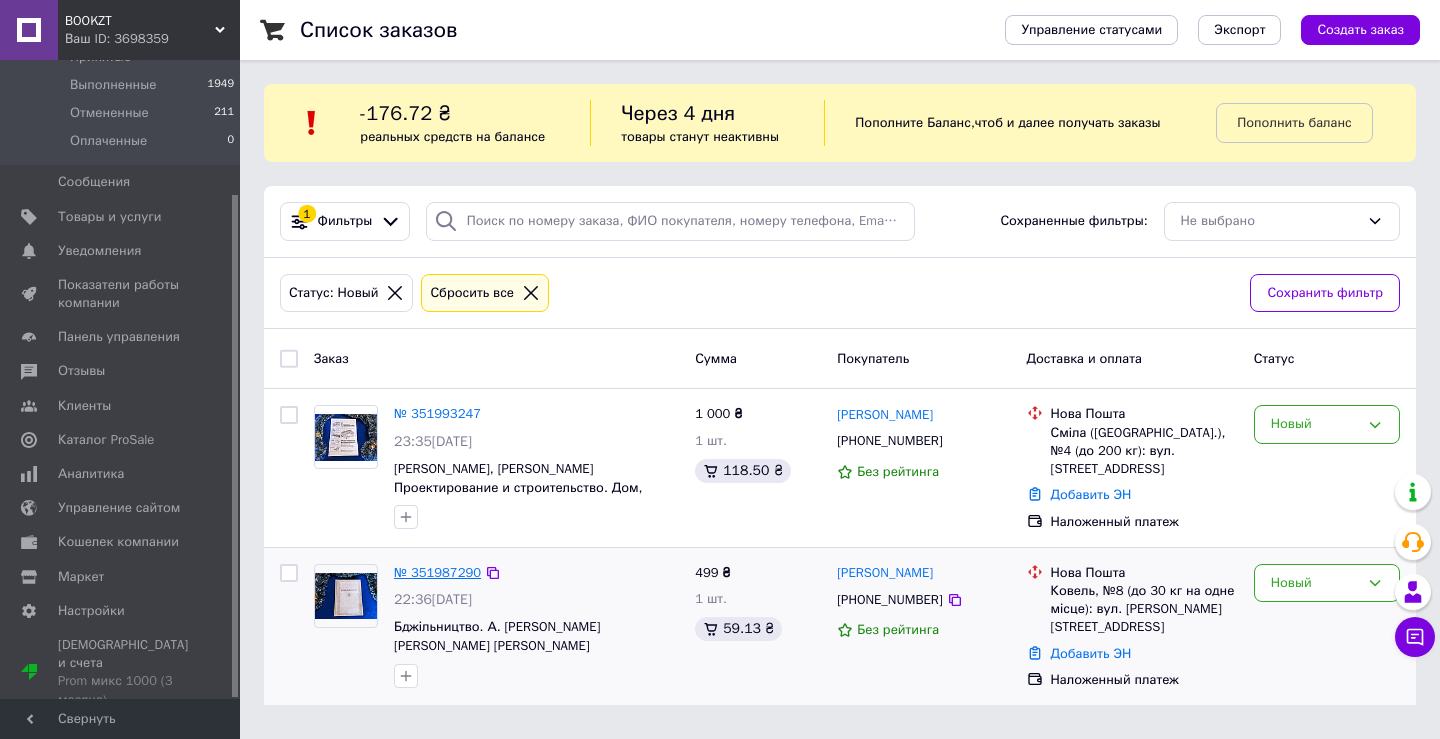 click on "№ 351987290" at bounding box center (437, 572) 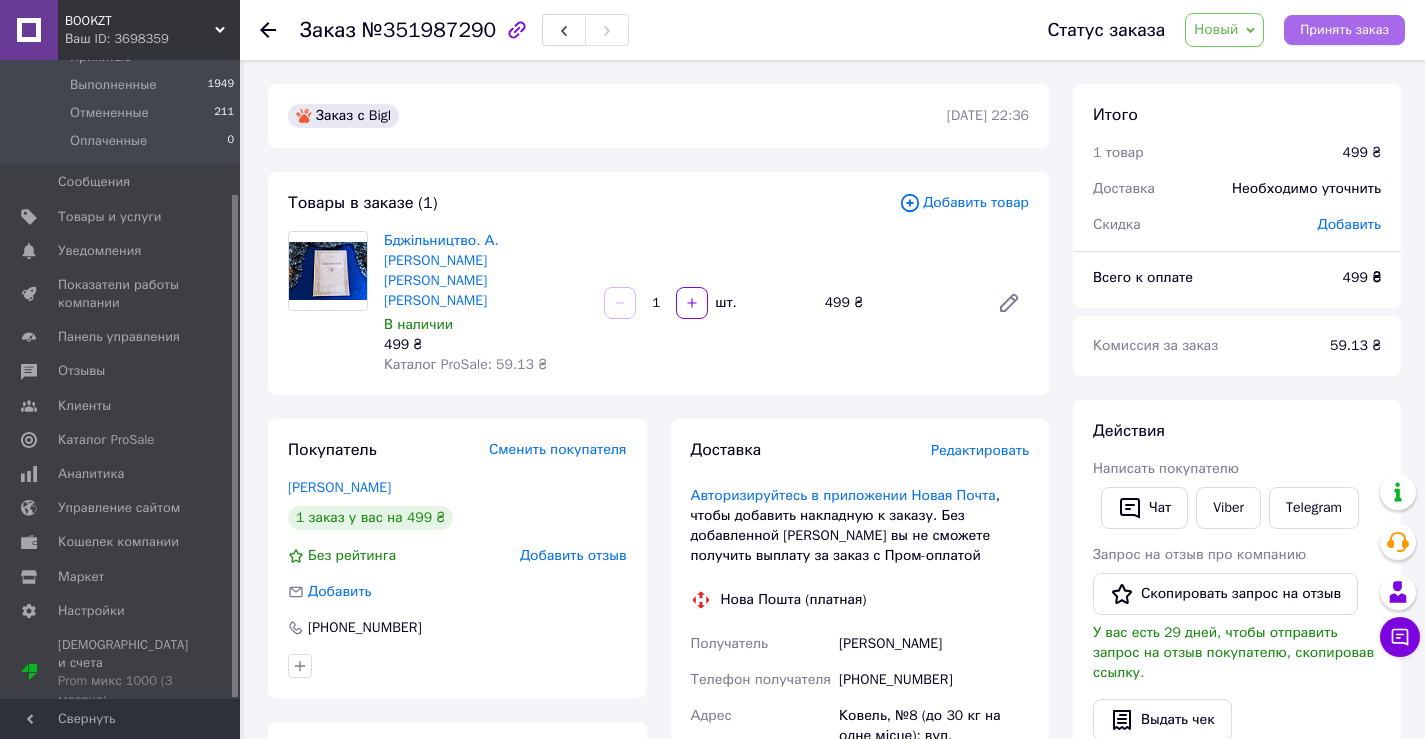 click on "Принять заказ" at bounding box center (1344, 30) 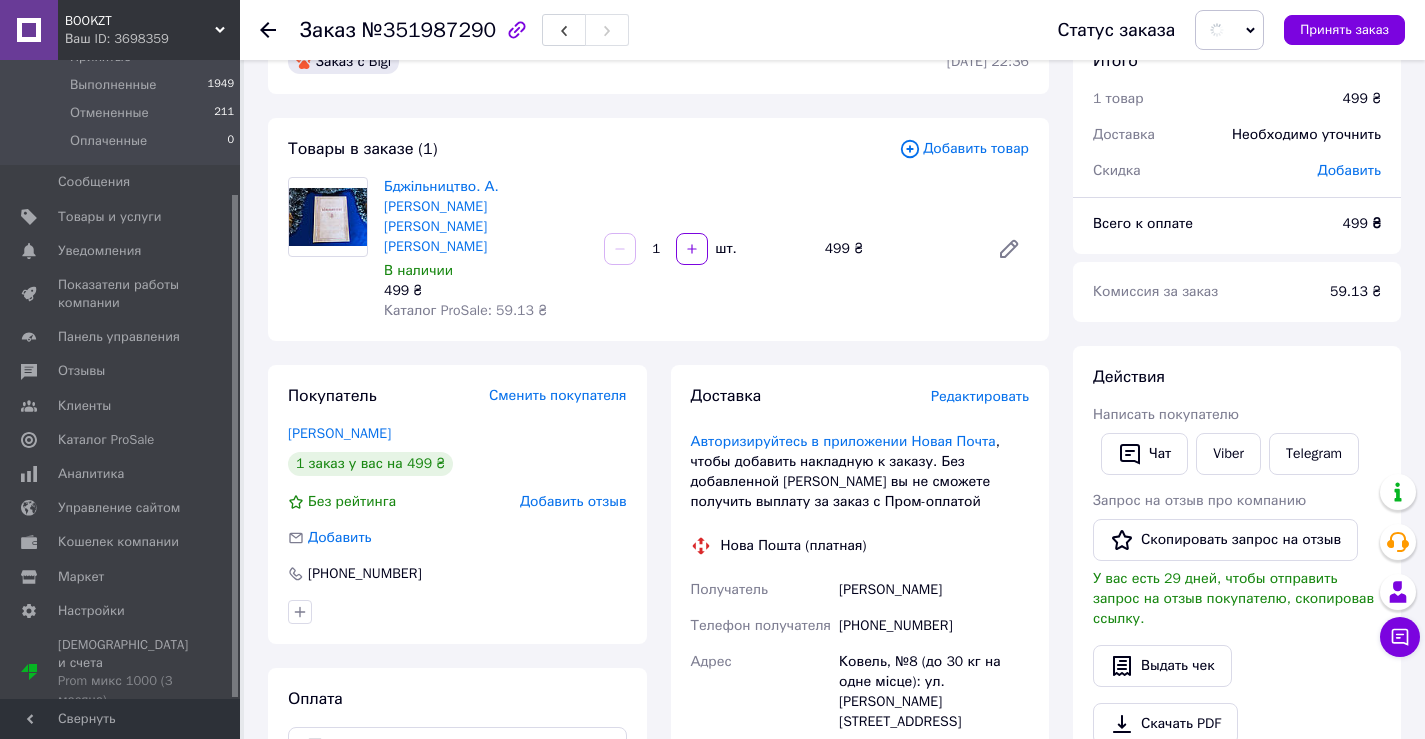 scroll, scrollTop: 100, scrollLeft: 0, axis: vertical 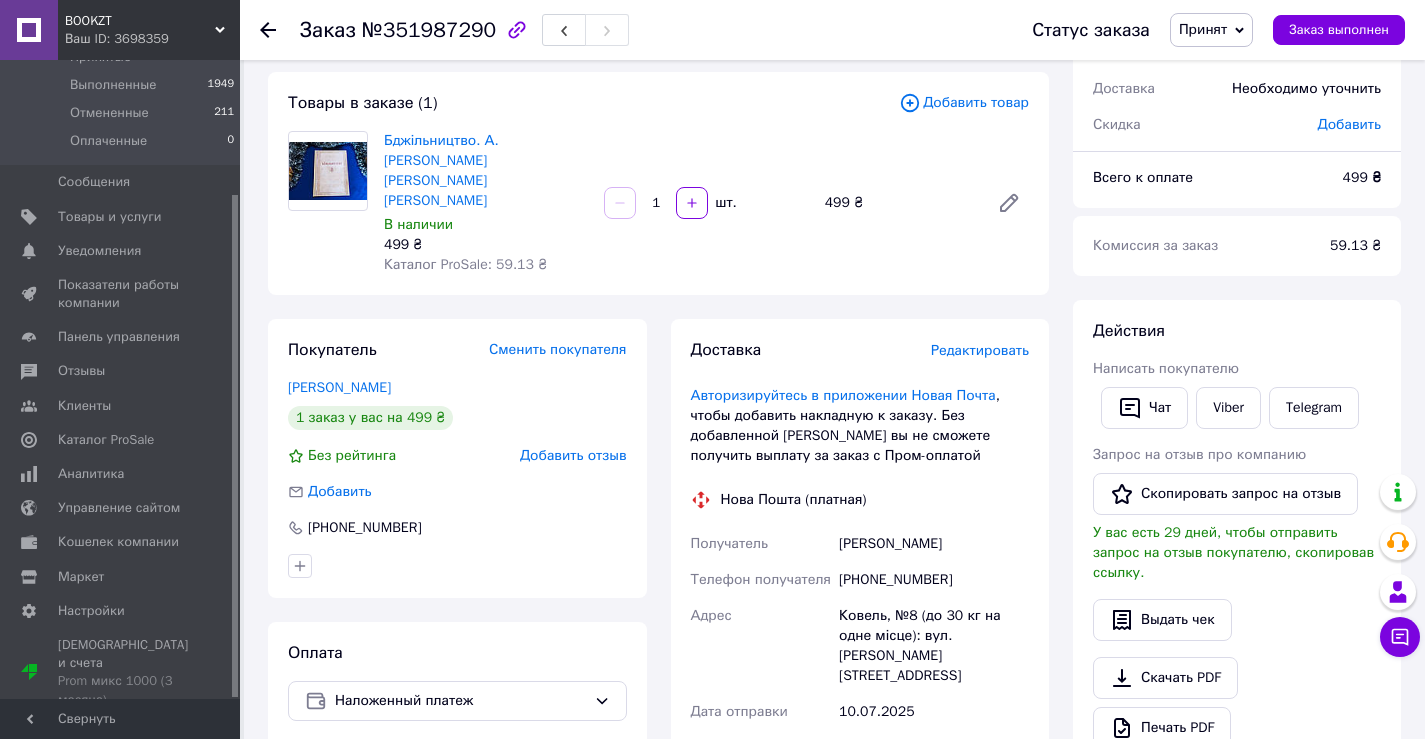 click 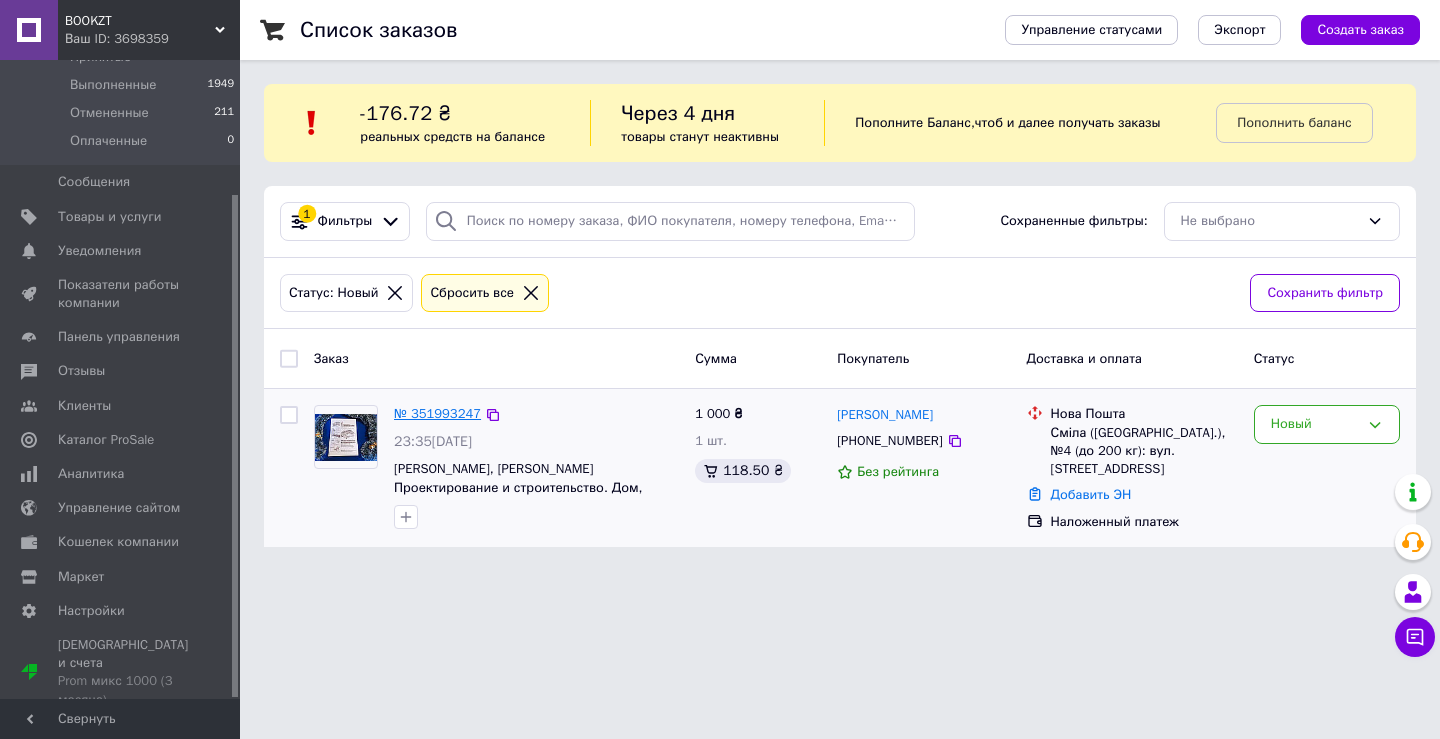 click on "№ 351993247" at bounding box center [437, 413] 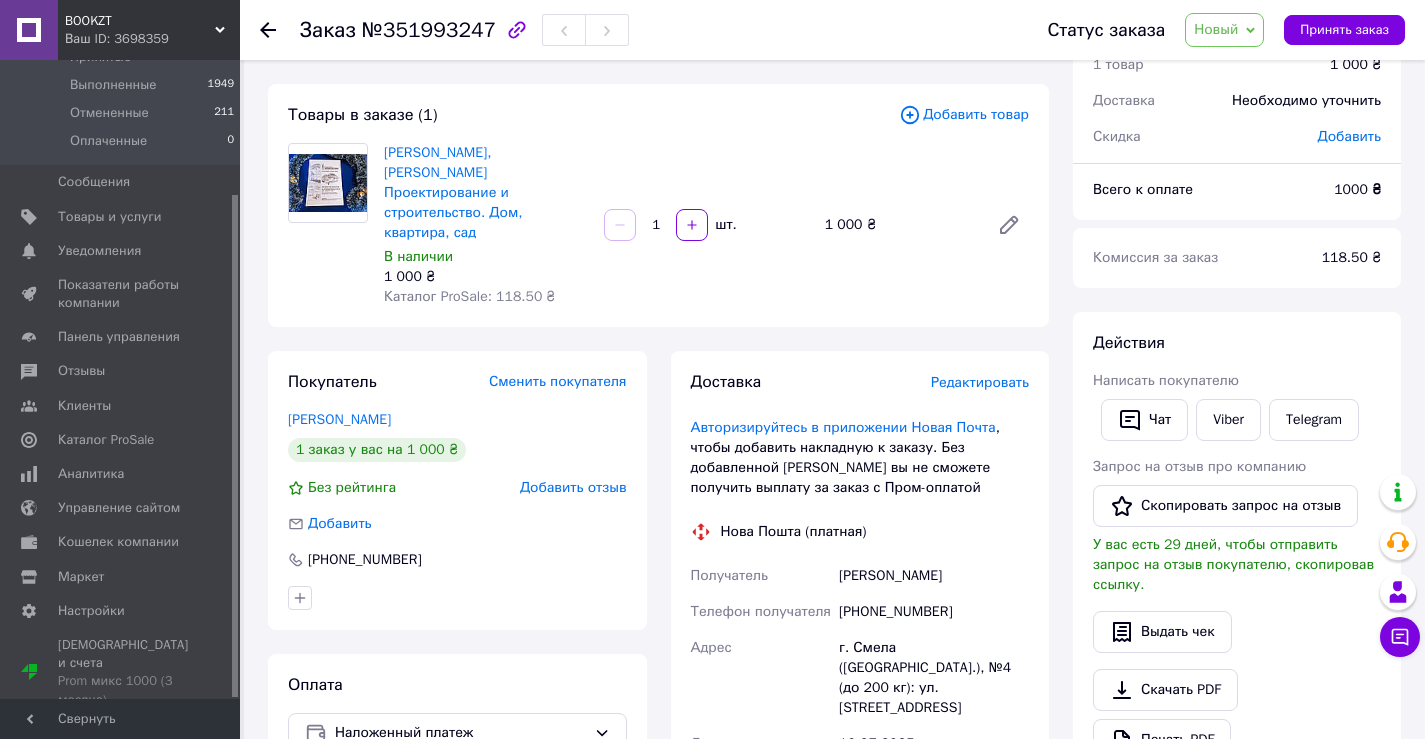 scroll, scrollTop: 200, scrollLeft: 0, axis: vertical 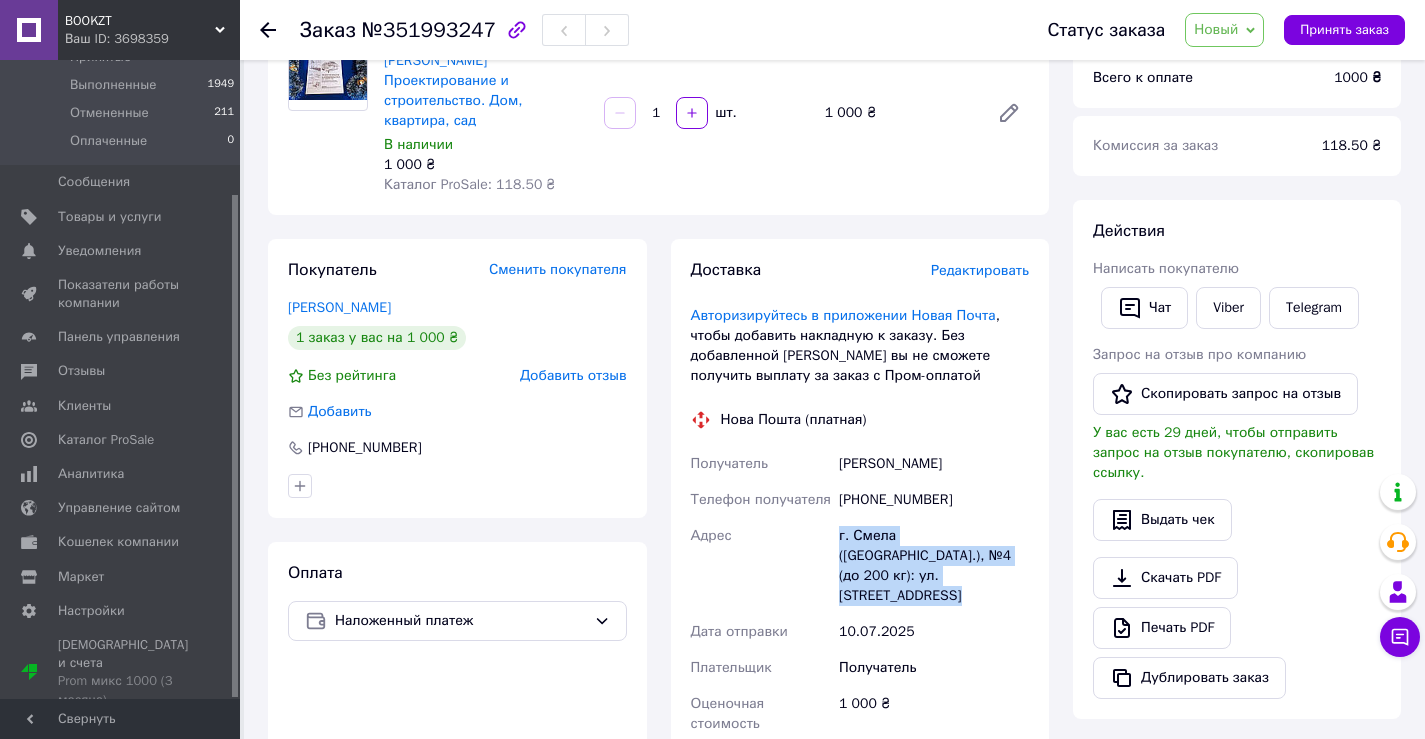 drag, startPoint x: 838, startPoint y: 516, endPoint x: 901, endPoint y: 547, distance: 70.21396 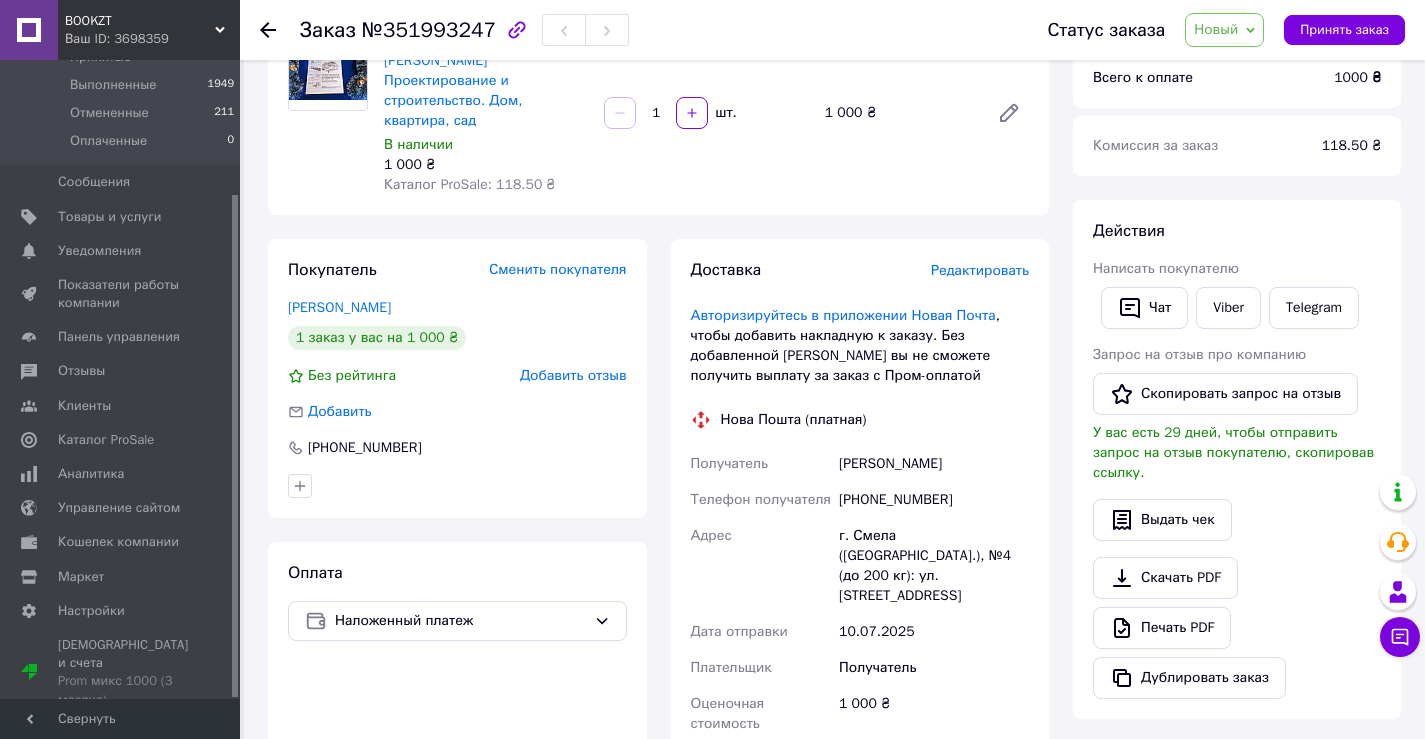 click on "Доставка Редактировать Авторизируйтесь в приложении Новая Почта , чтобы добавить накладную к заказу.
Без добавленной ЭН вы не сможете получить выплату за заказ с Пром-оплатой Нова Пошта (платная) Получатель Сахацька Лілія Телефон получателя +380964714835 Адрес г. Смела (Черкасская обл.), №4 (до 200 кг): ул. Святопокровська, 2а Дата отправки 10.07.2025 Плательщик Получатель Оценочная стоимость 1 000 ₴ Сумма наложенного платежа 1 000 ₴ Комиссия за наложенный платёж 40 ₴ Плательщик комиссии наложенного платежа Получатель" at bounding box center [860, 612] 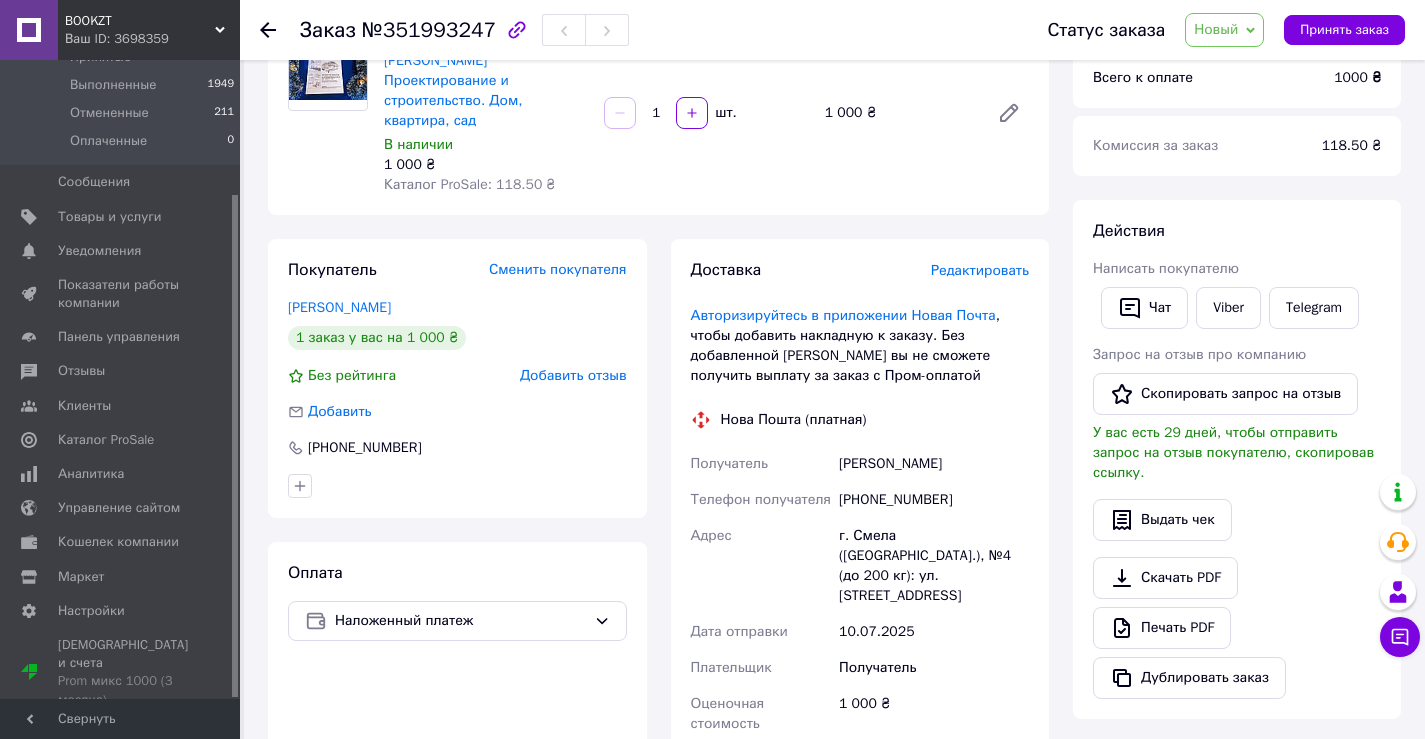 drag, startPoint x: 1341, startPoint y: 23, endPoint x: 1188, endPoint y: 175, distance: 215.66873 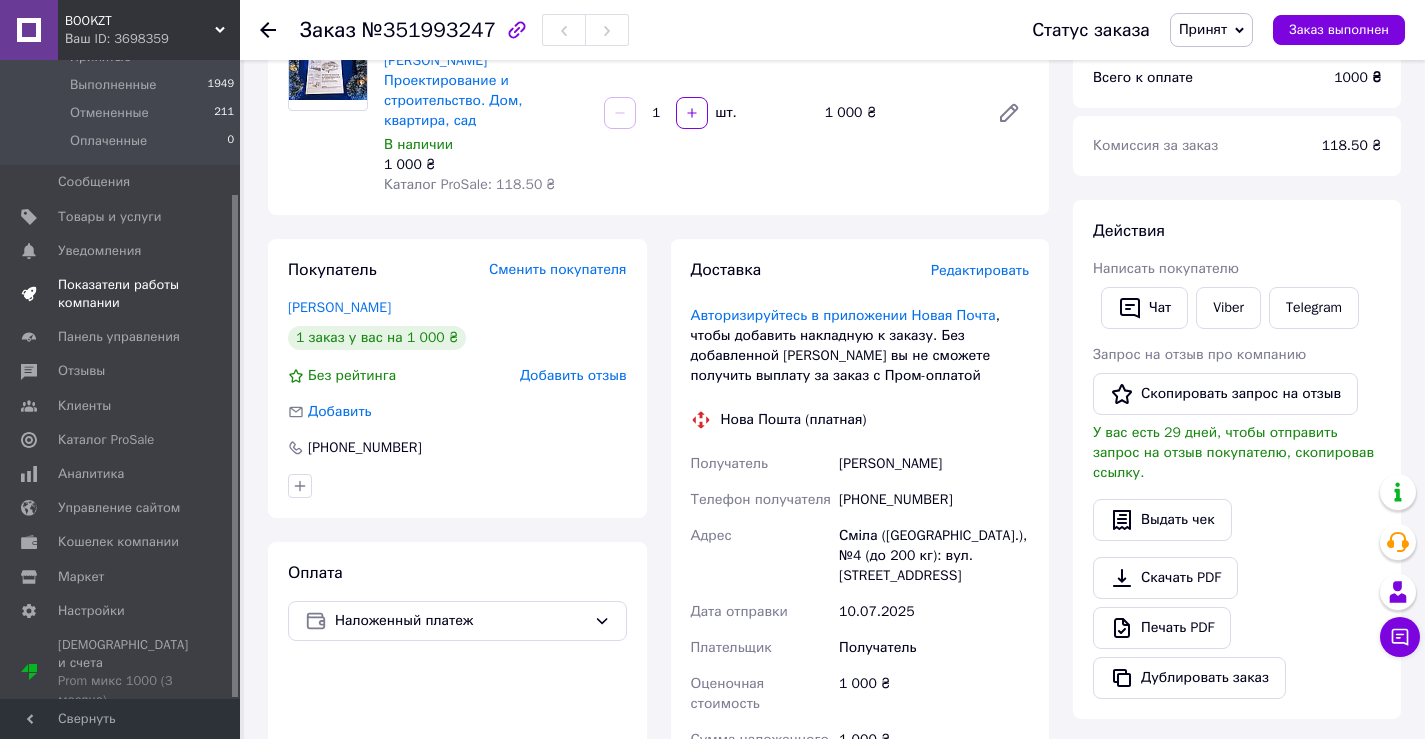 click on "Показатели работы компании" at bounding box center (121, 294) 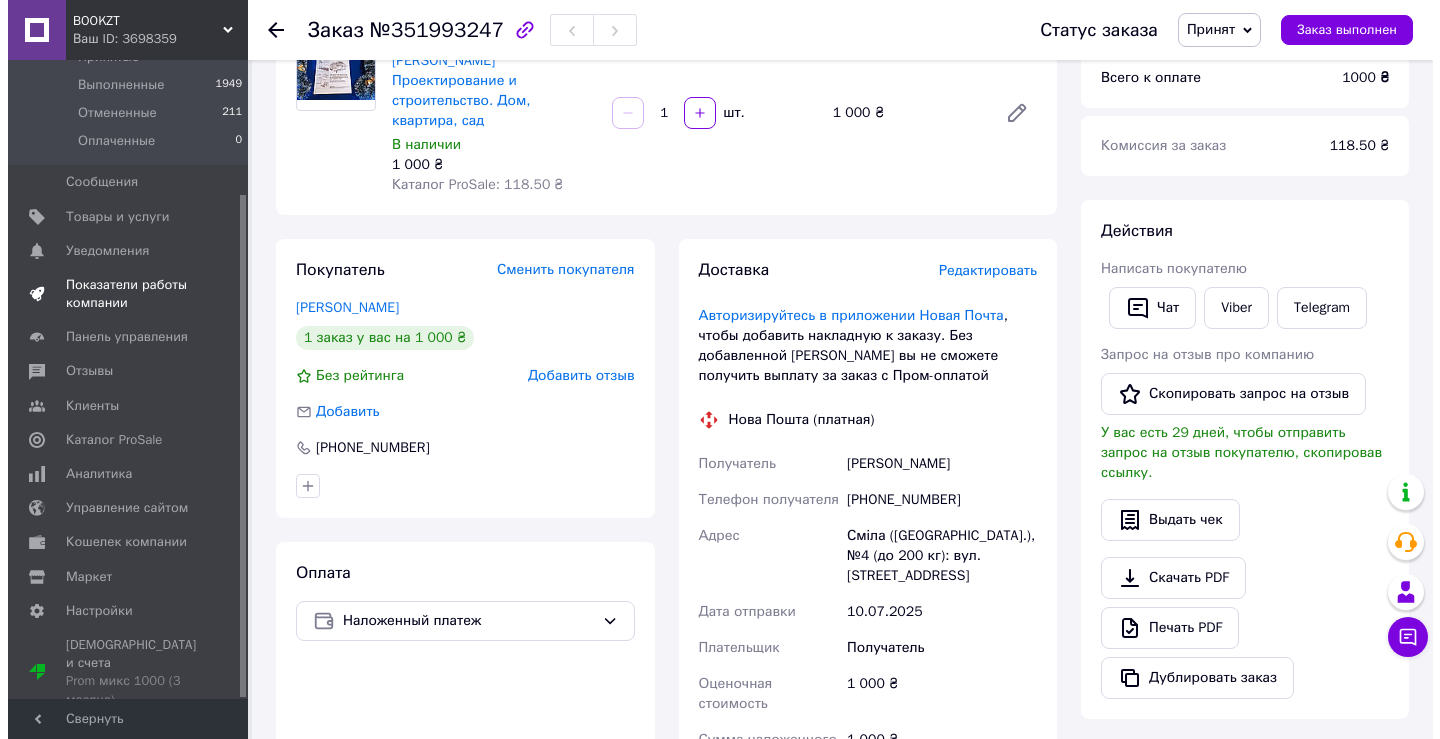 scroll, scrollTop: 0, scrollLeft: 0, axis: both 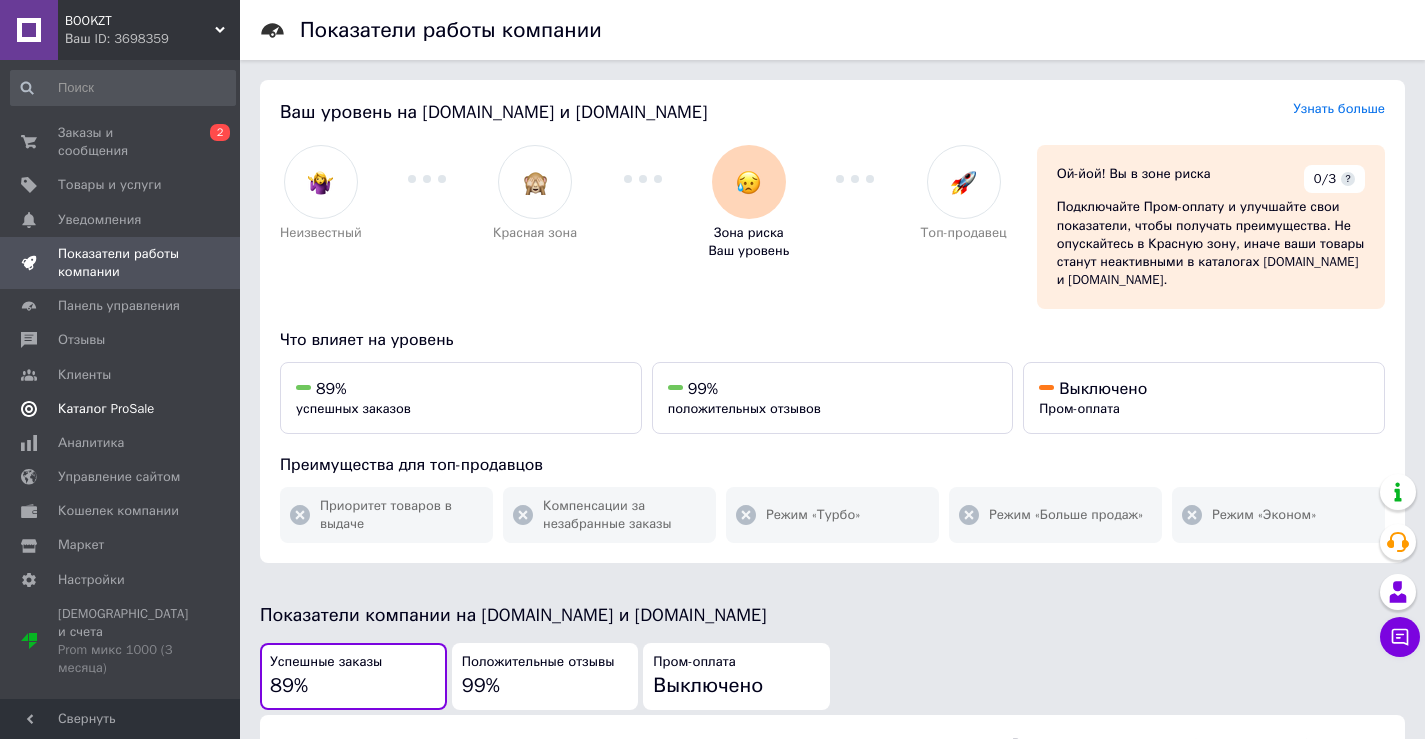 click on "Каталог ProSale" at bounding box center [106, 409] 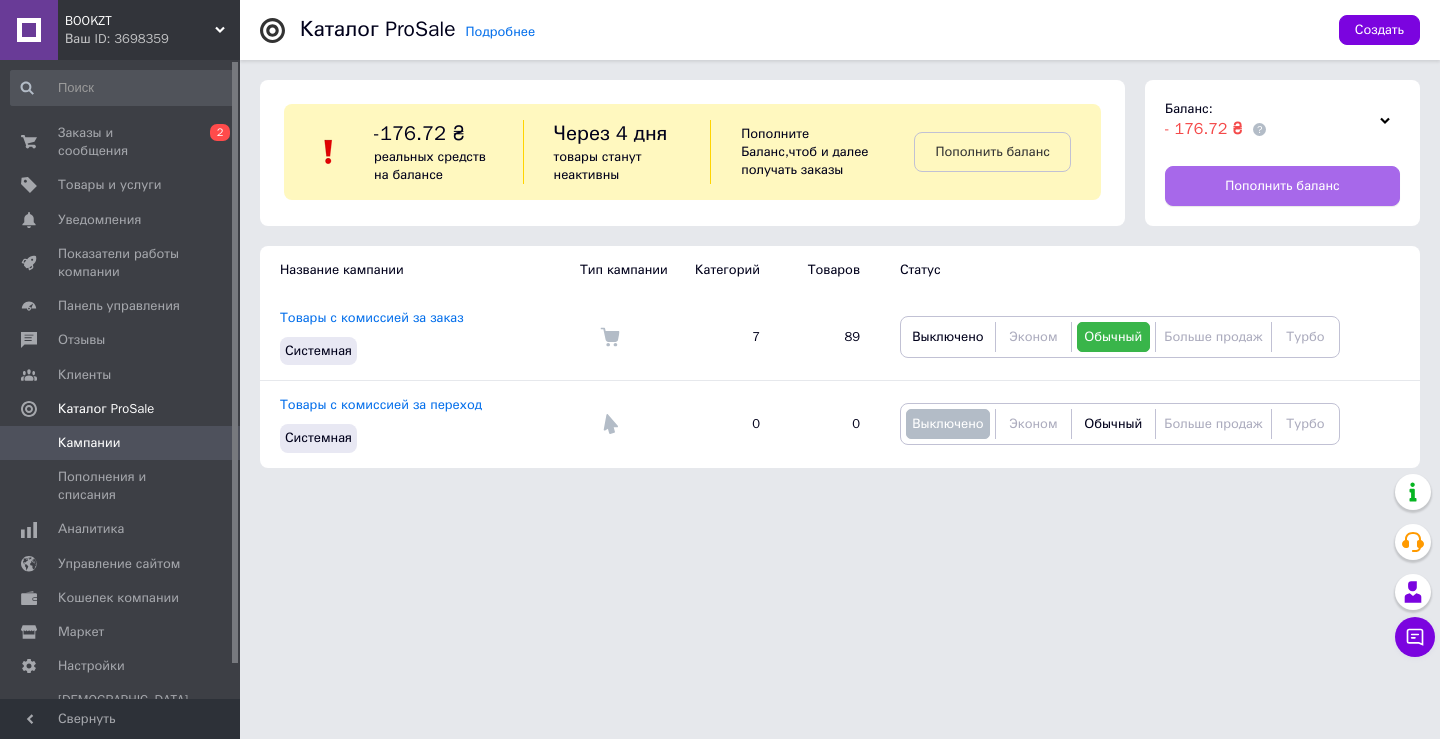 click on "Пополнить баланс" at bounding box center [1282, 186] 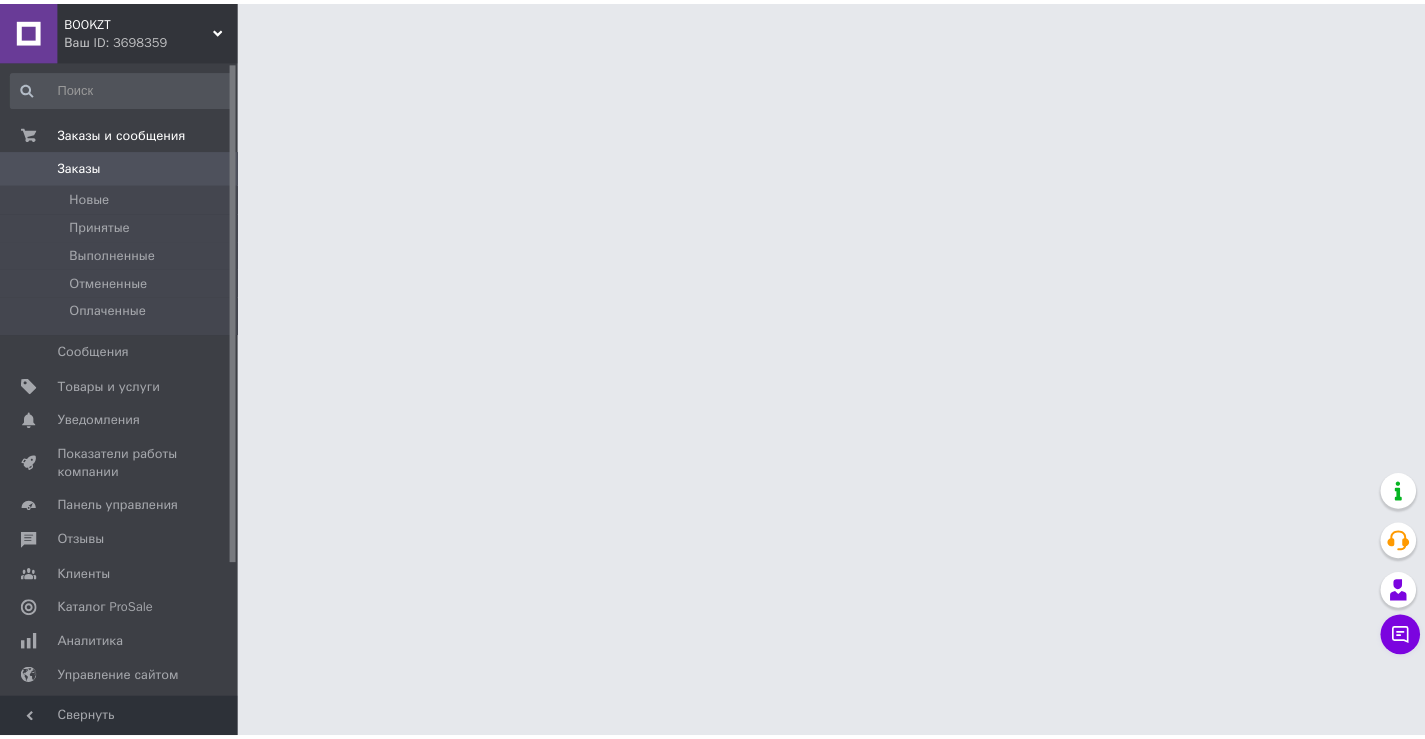 scroll, scrollTop: 0, scrollLeft: 0, axis: both 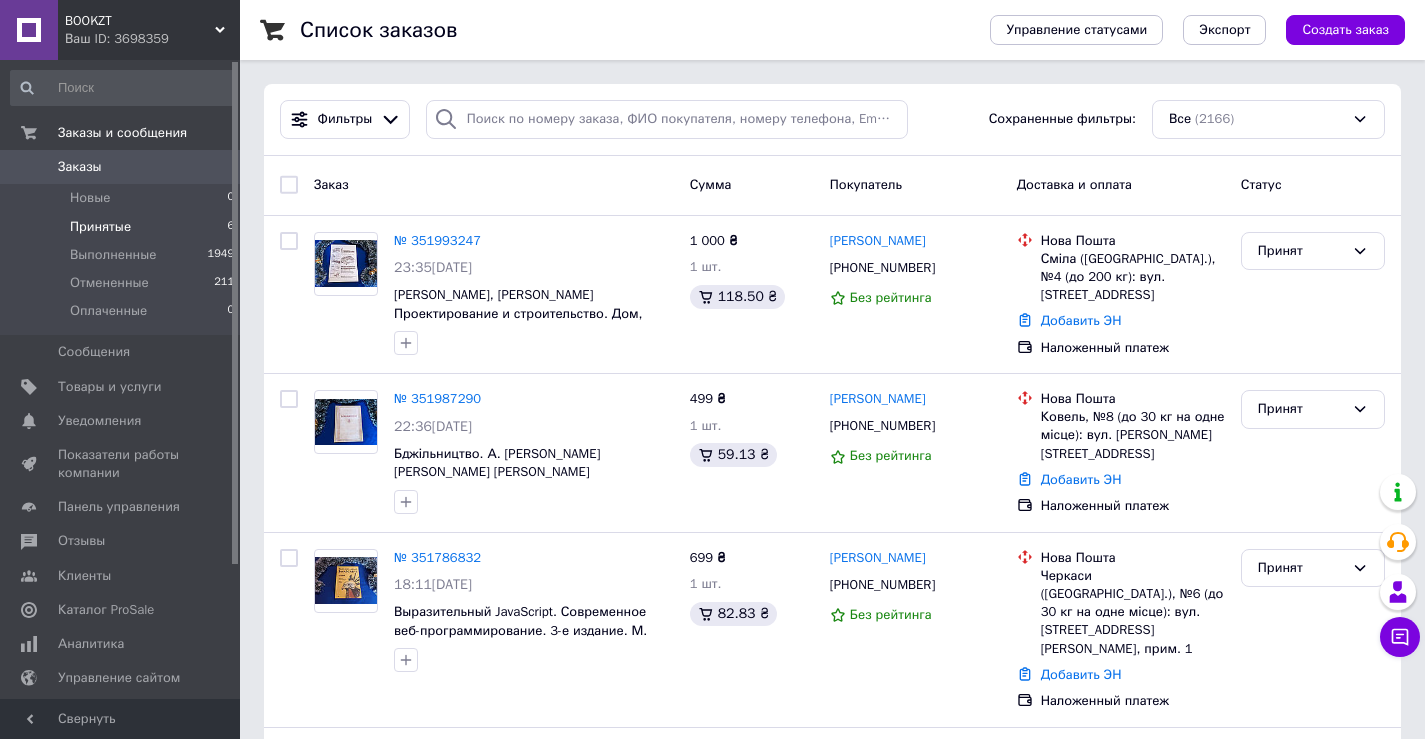 click on "Принятые" at bounding box center [100, 227] 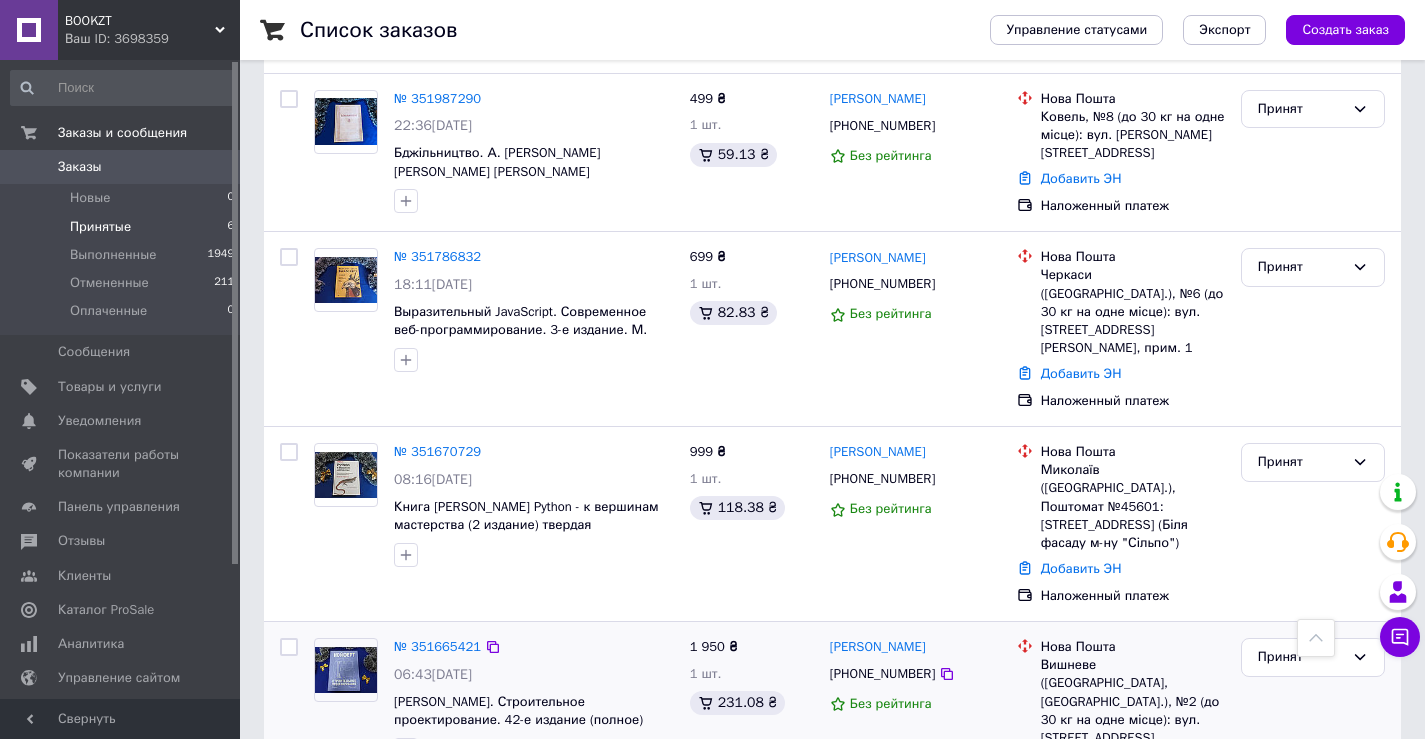 scroll, scrollTop: 355, scrollLeft: 0, axis: vertical 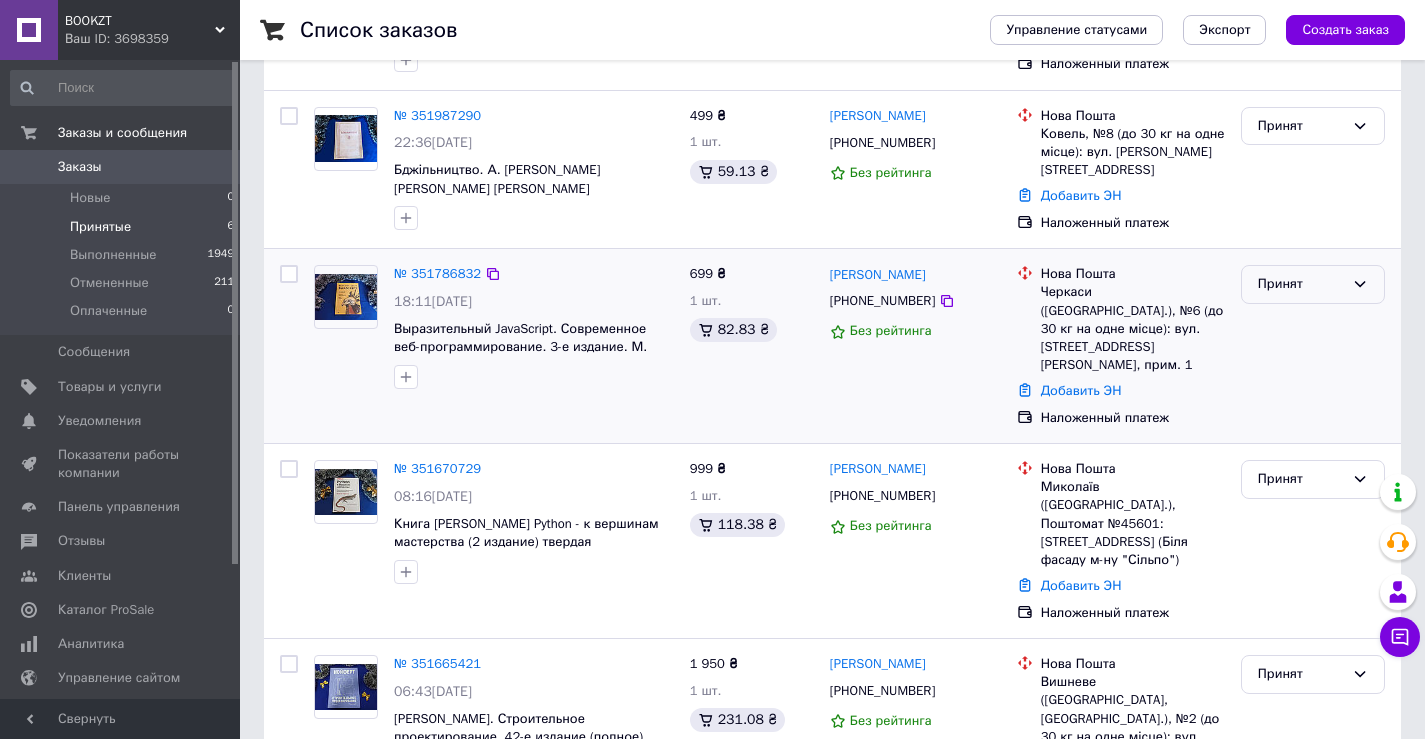 click on "Принят" at bounding box center [1301, 284] 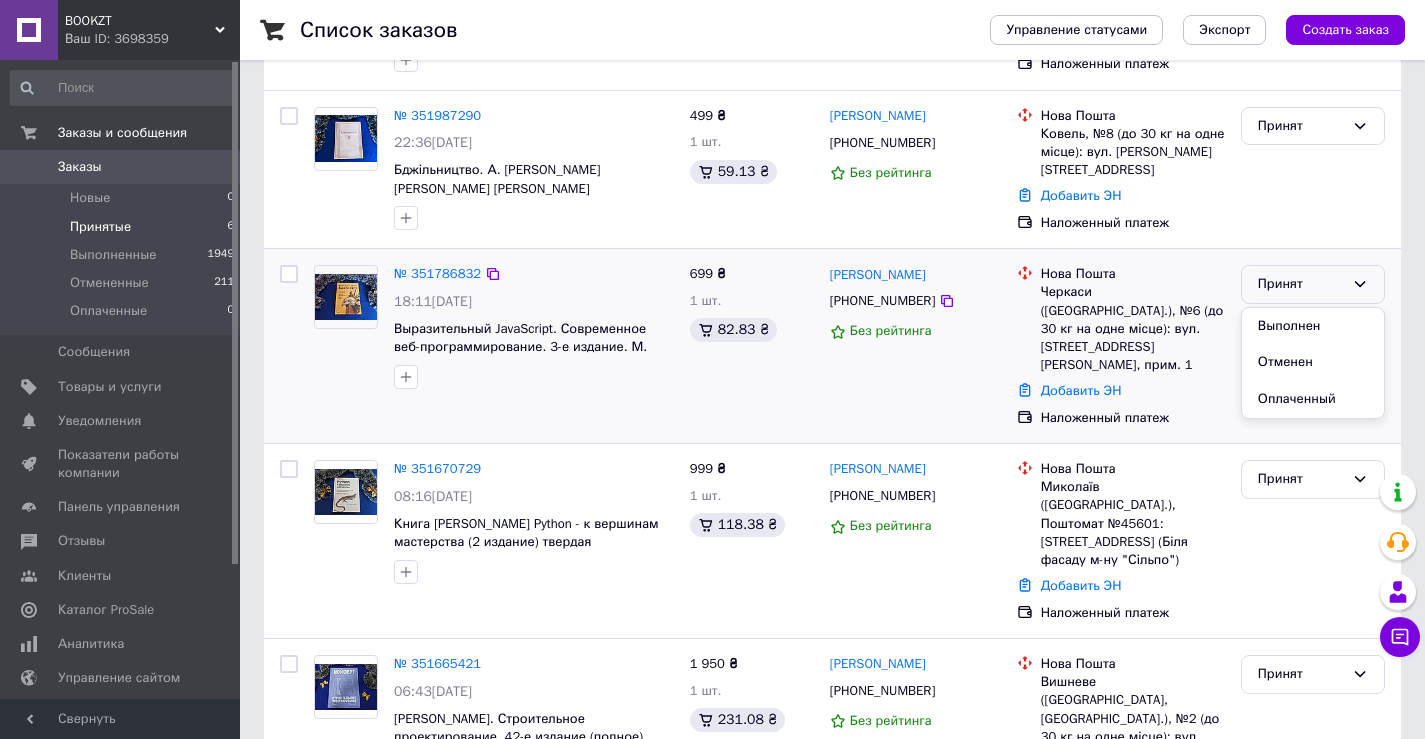 click on "Выполнен" at bounding box center [1313, 326] 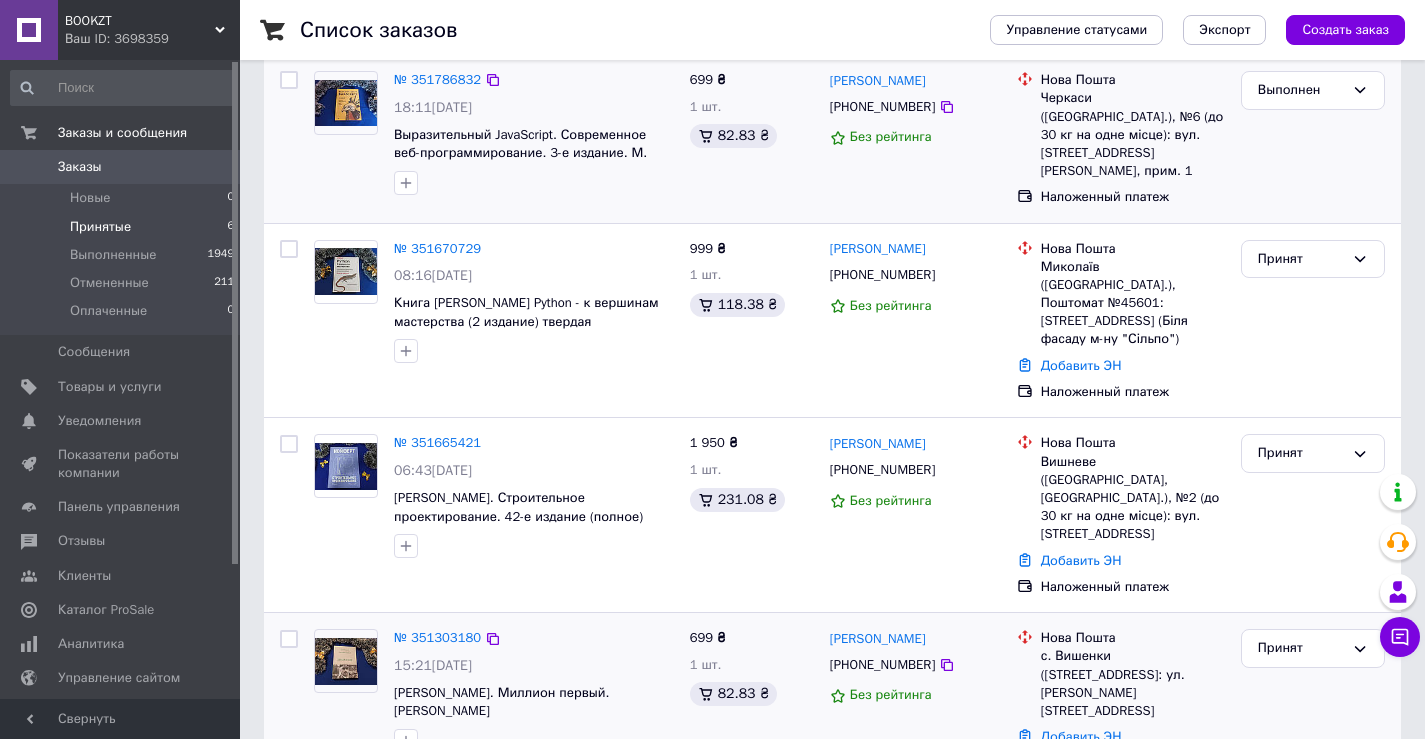scroll, scrollTop: 553, scrollLeft: 0, axis: vertical 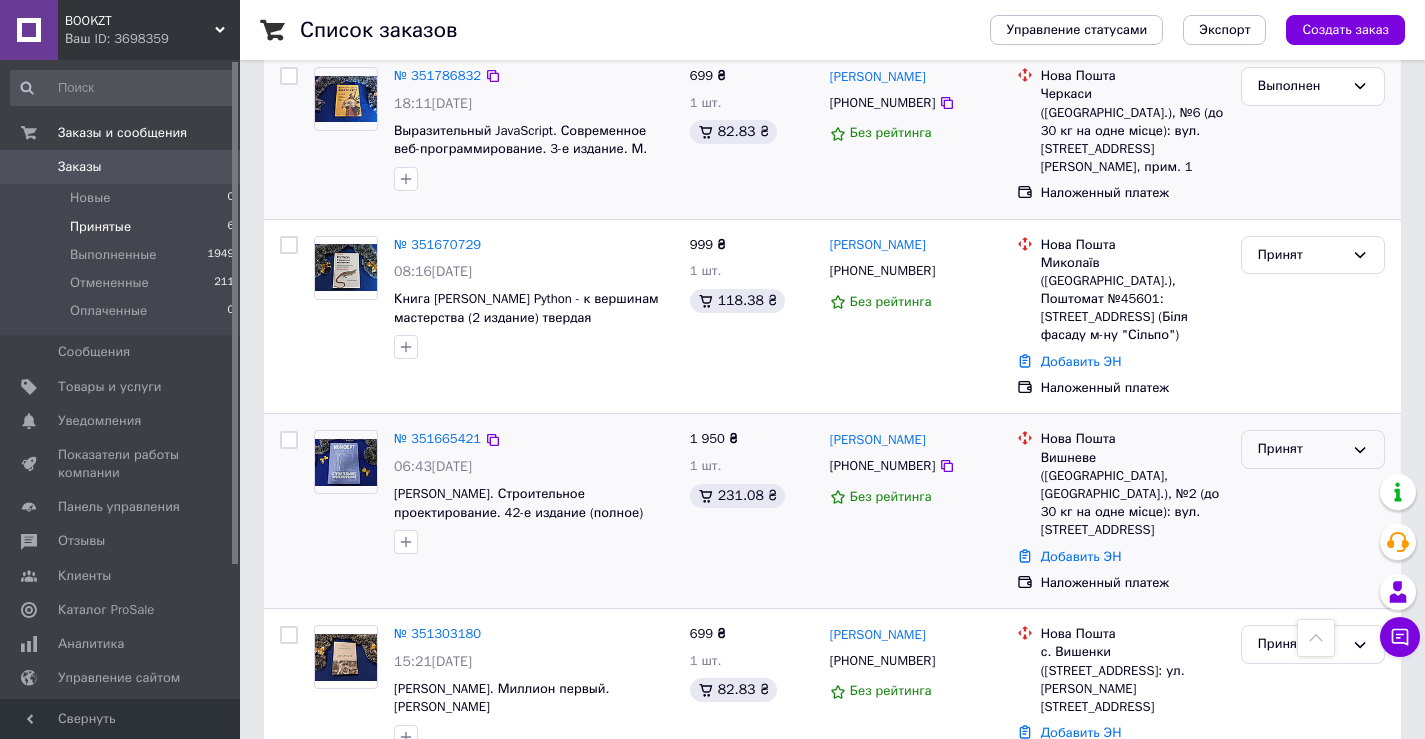 click on "Принят" at bounding box center (1301, 449) 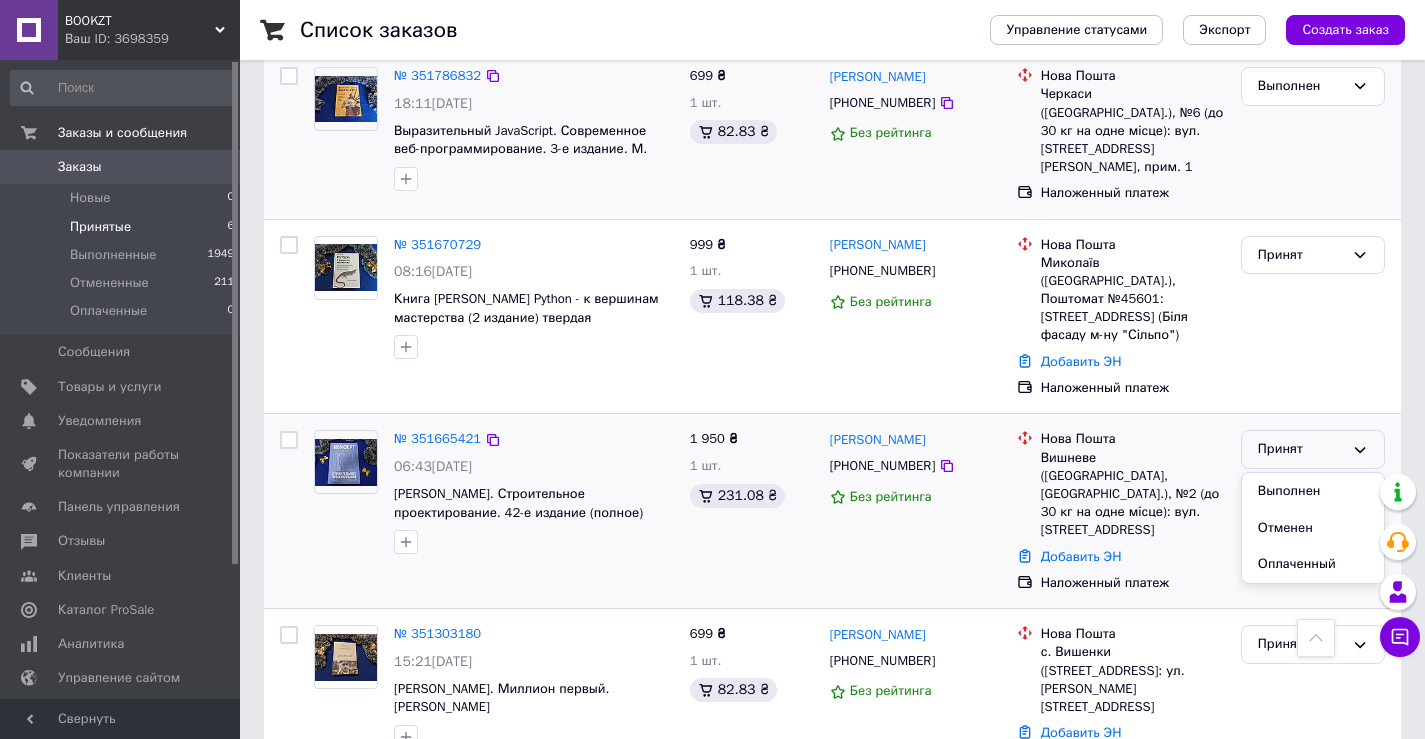click on "Выполнен" at bounding box center (1313, 491) 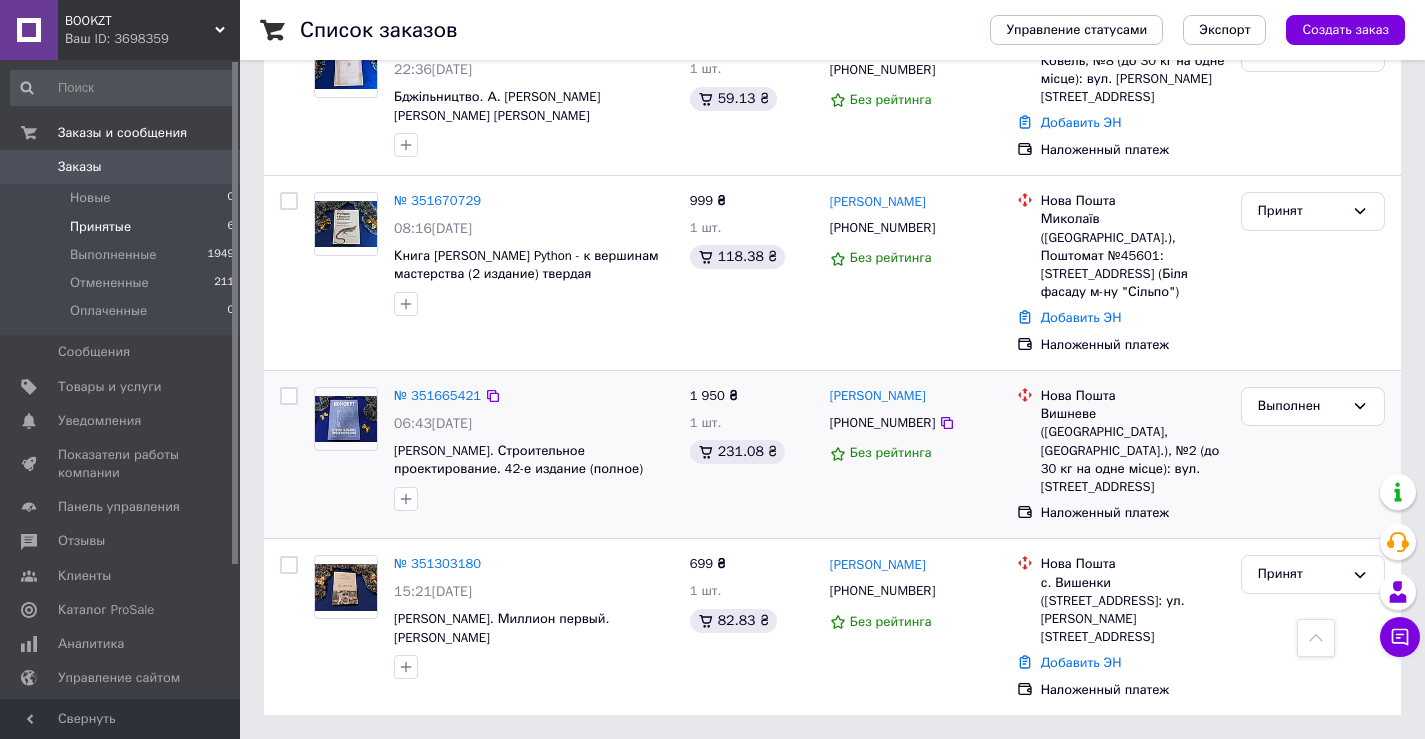 scroll, scrollTop: 377, scrollLeft: 0, axis: vertical 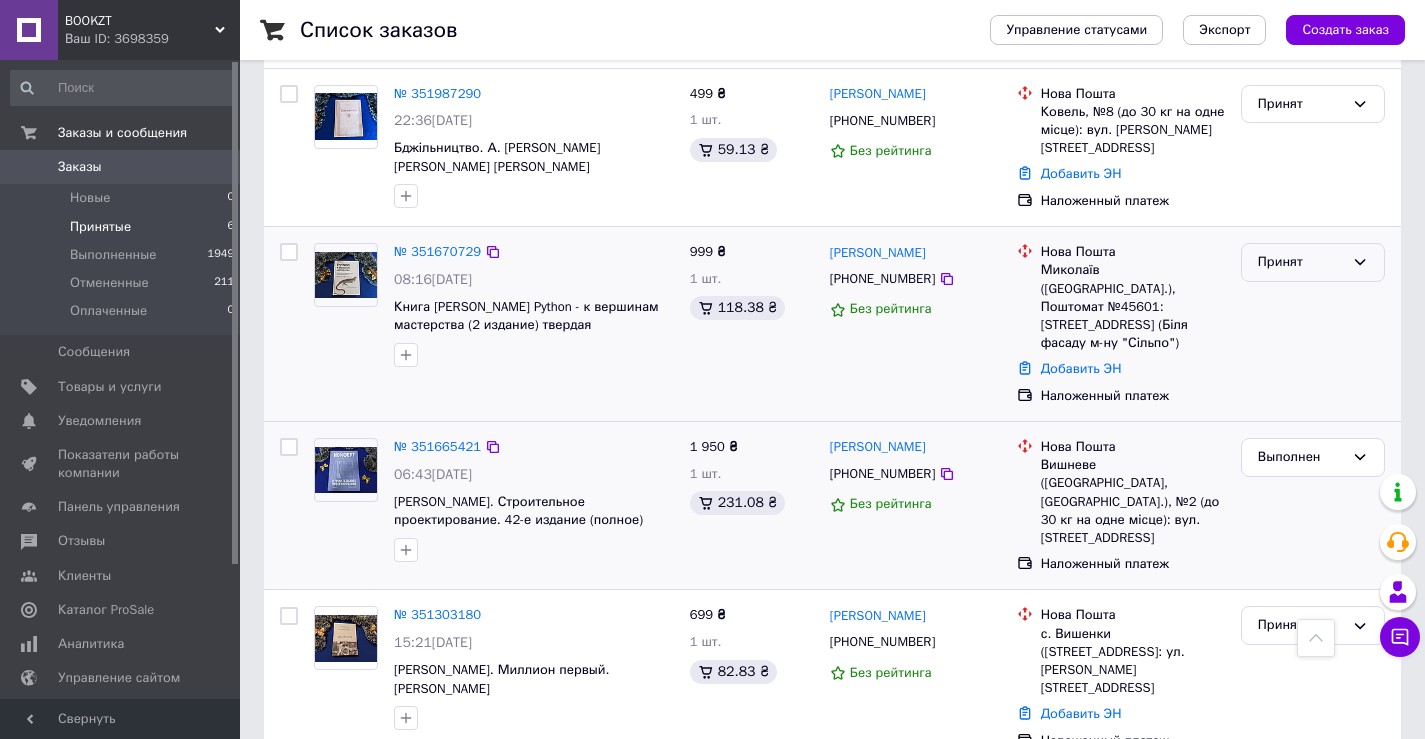 click on "Принят" at bounding box center [1301, 262] 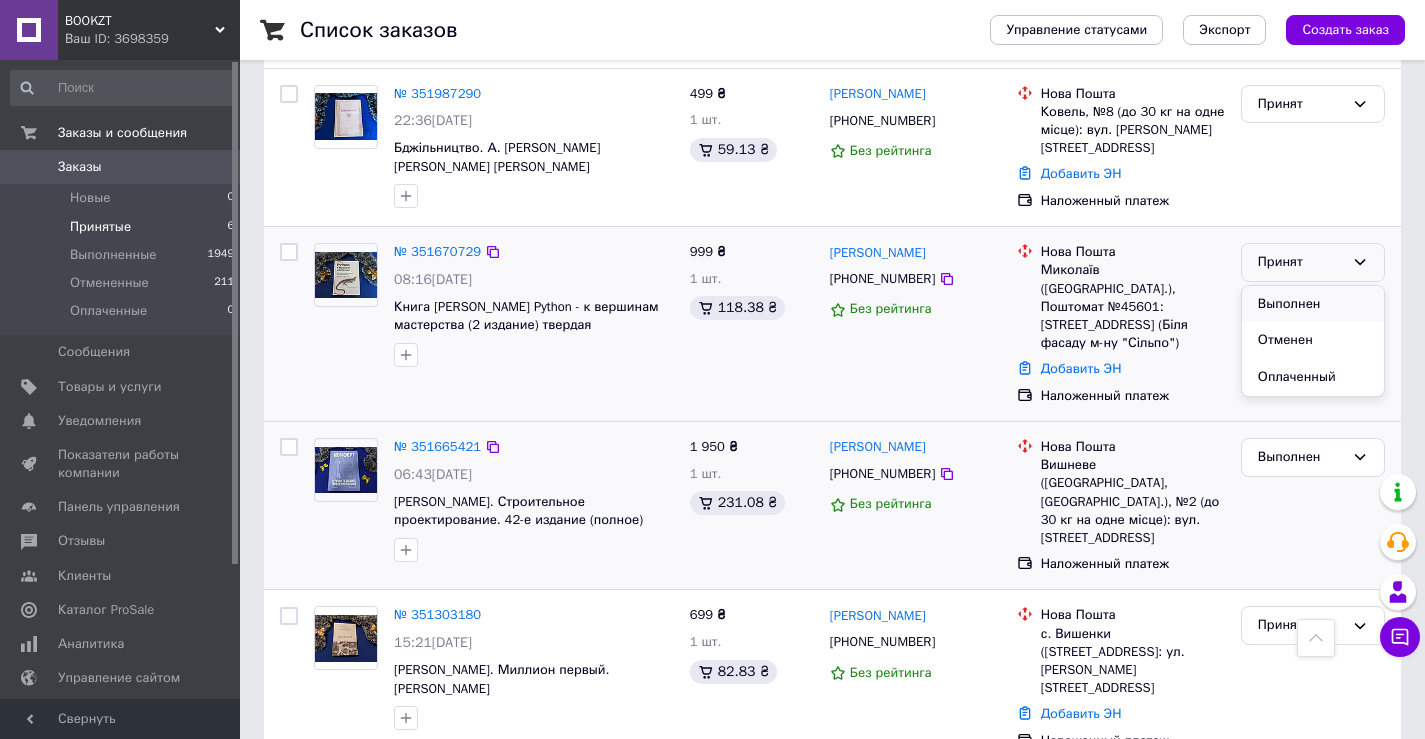 click on "Выполнен" at bounding box center [1313, 304] 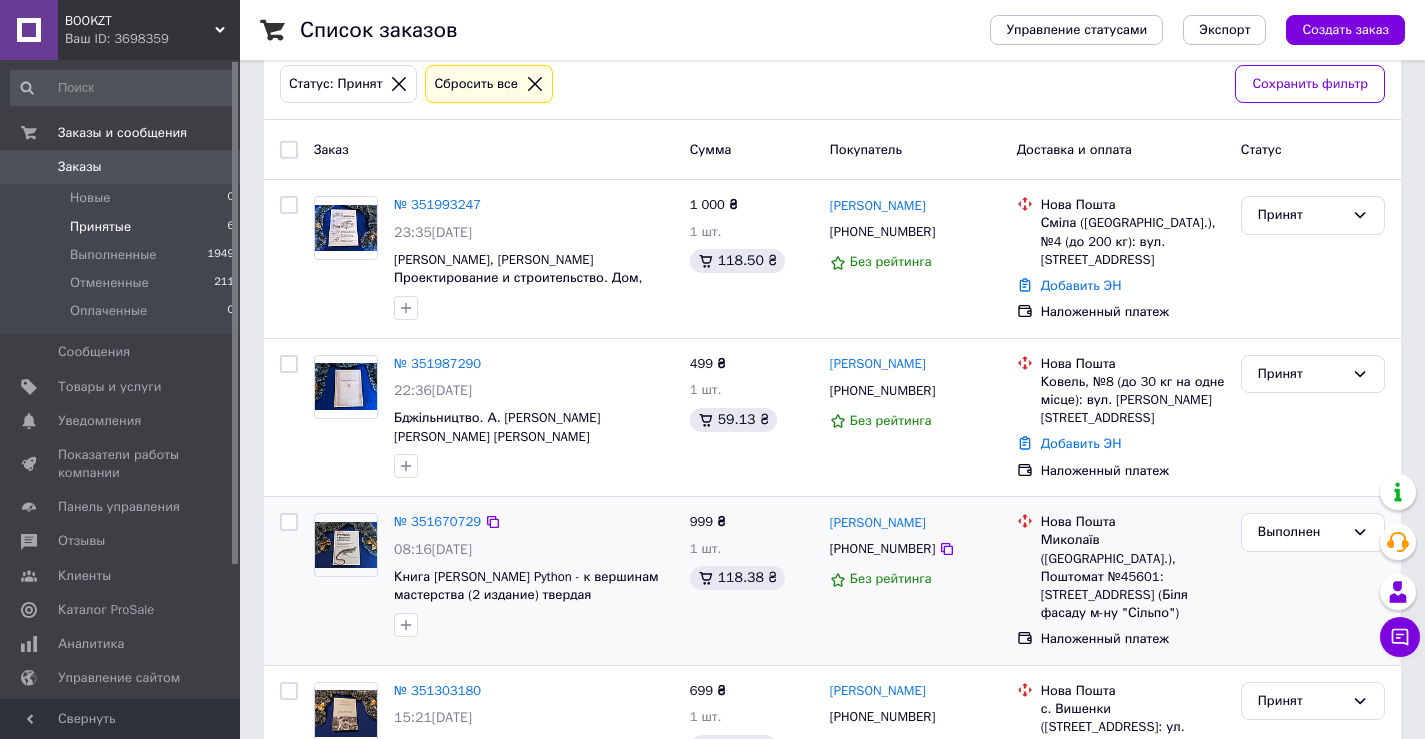 scroll, scrollTop: 100, scrollLeft: 0, axis: vertical 